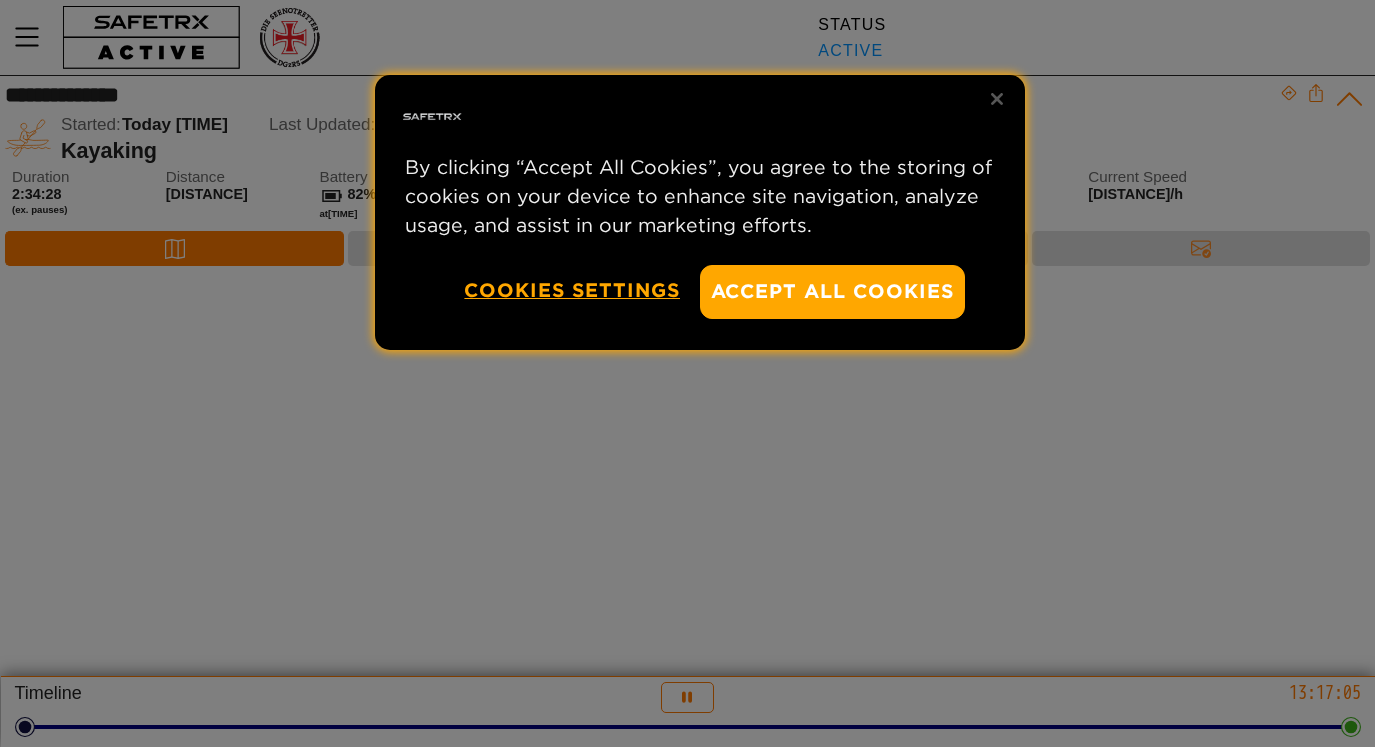 scroll, scrollTop: 0, scrollLeft: 0, axis: both 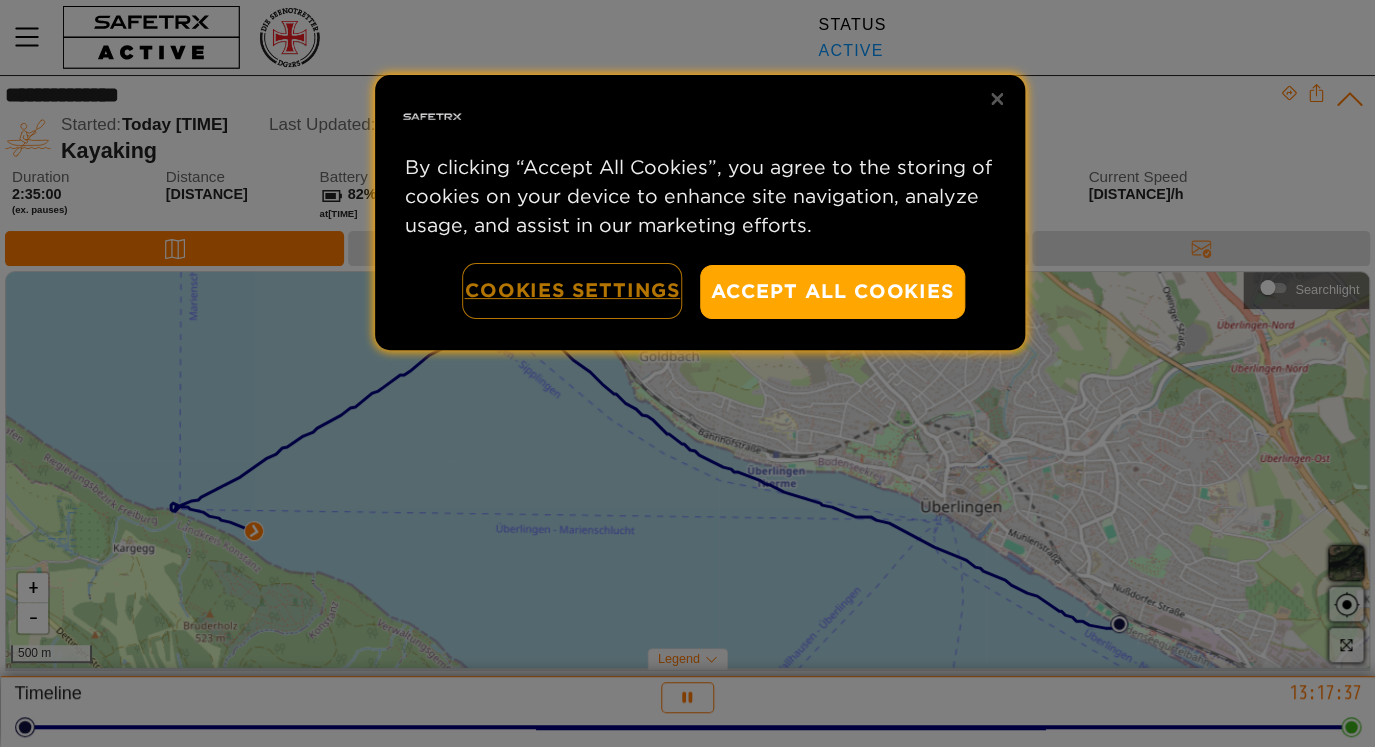 click on "Cookies Settings" at bounding box center [572, 290] 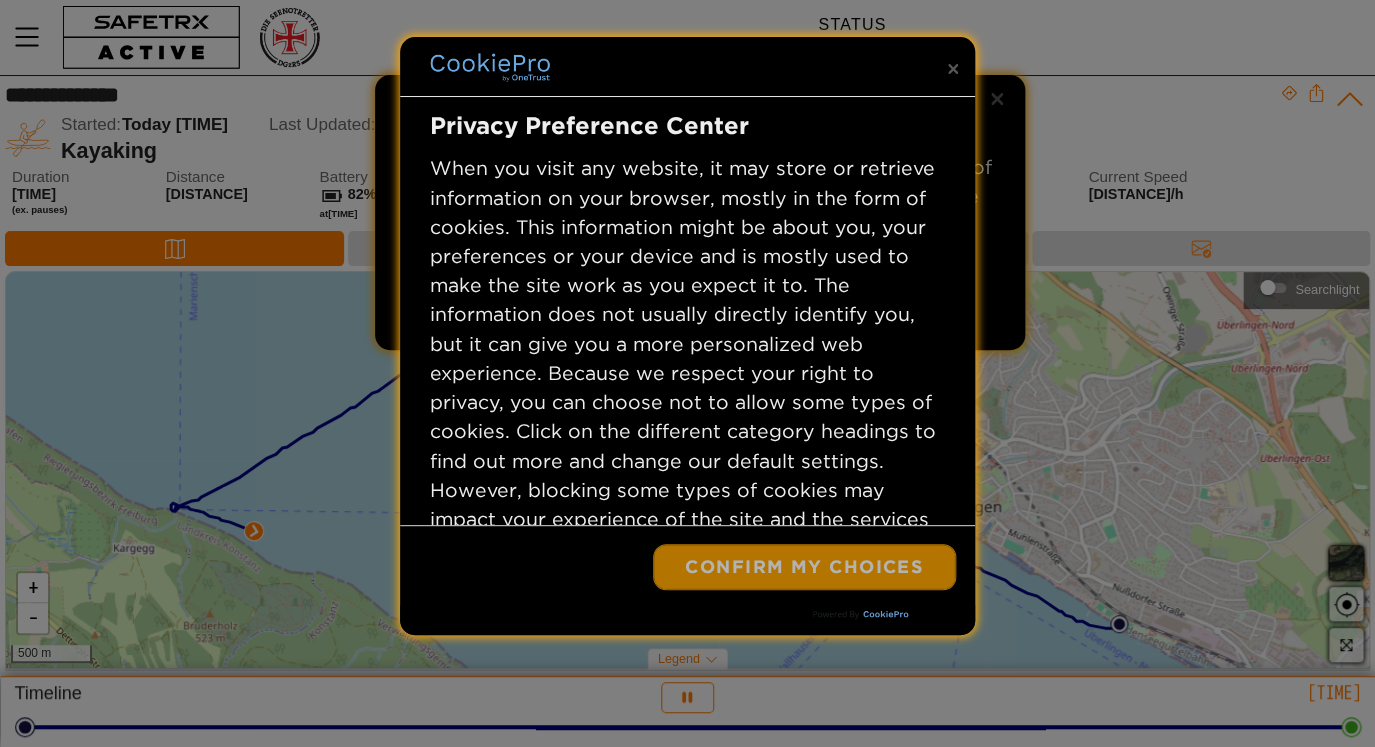 click on "Confirm My Choices" at bounding box center (804, 567) 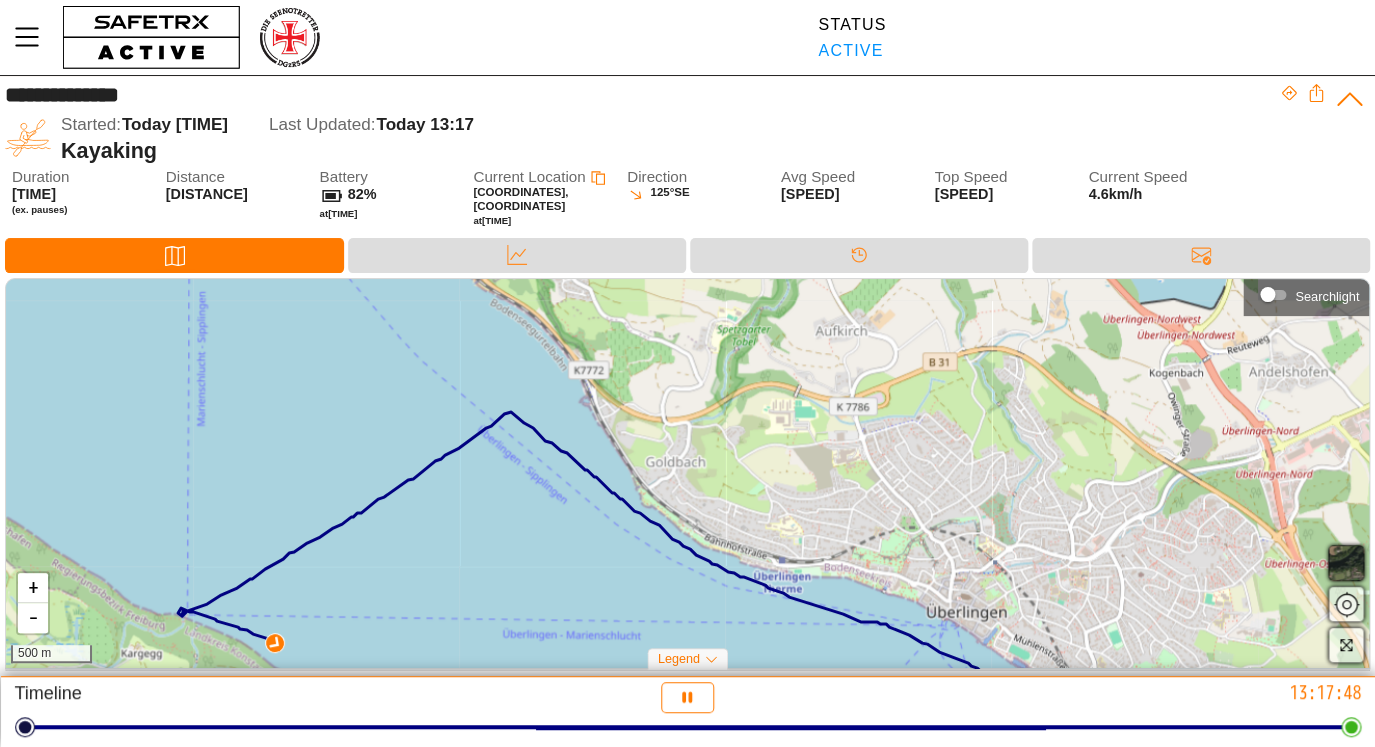 drag, startPoint x: 804, startPoint y: 434, endPoint x: 810, endPoint y: 532, distance: 98.1835 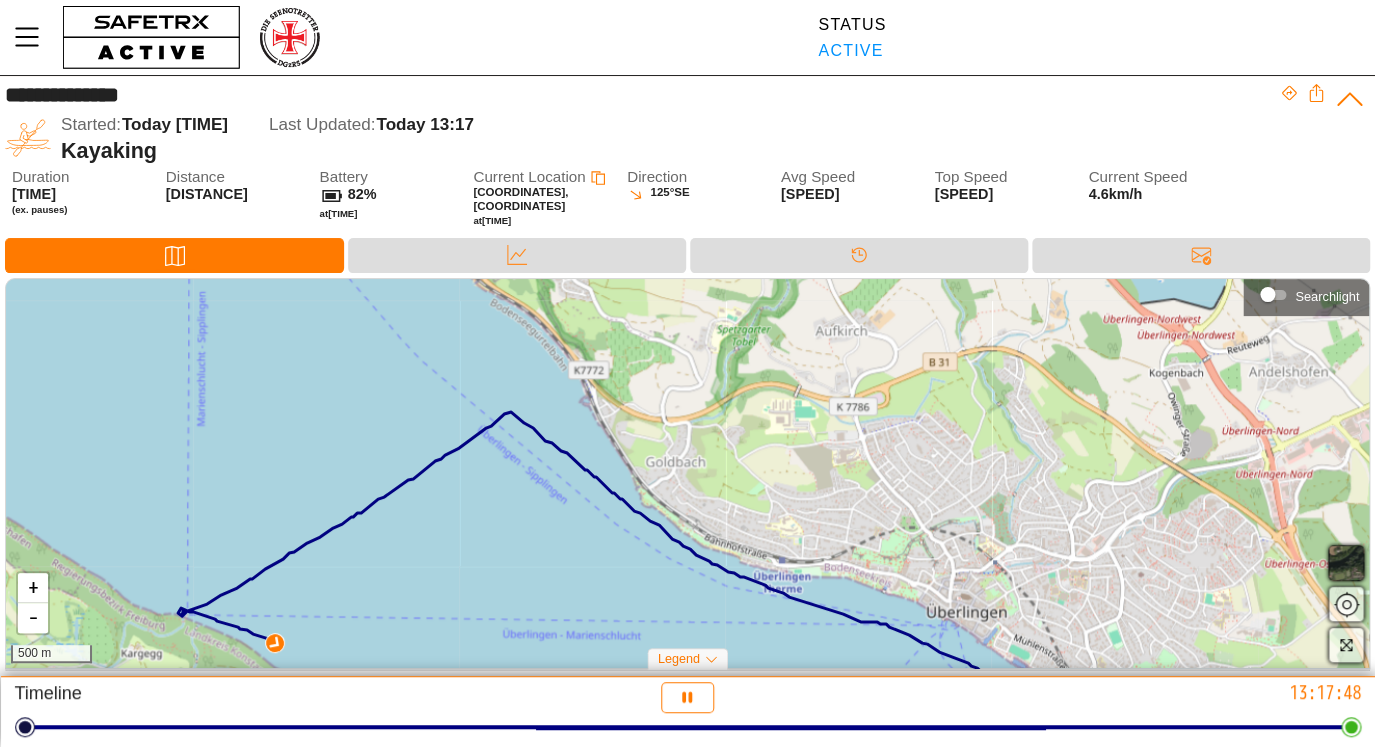 click on "+ - [DISTANCE]" at bounding box center (687, 473) 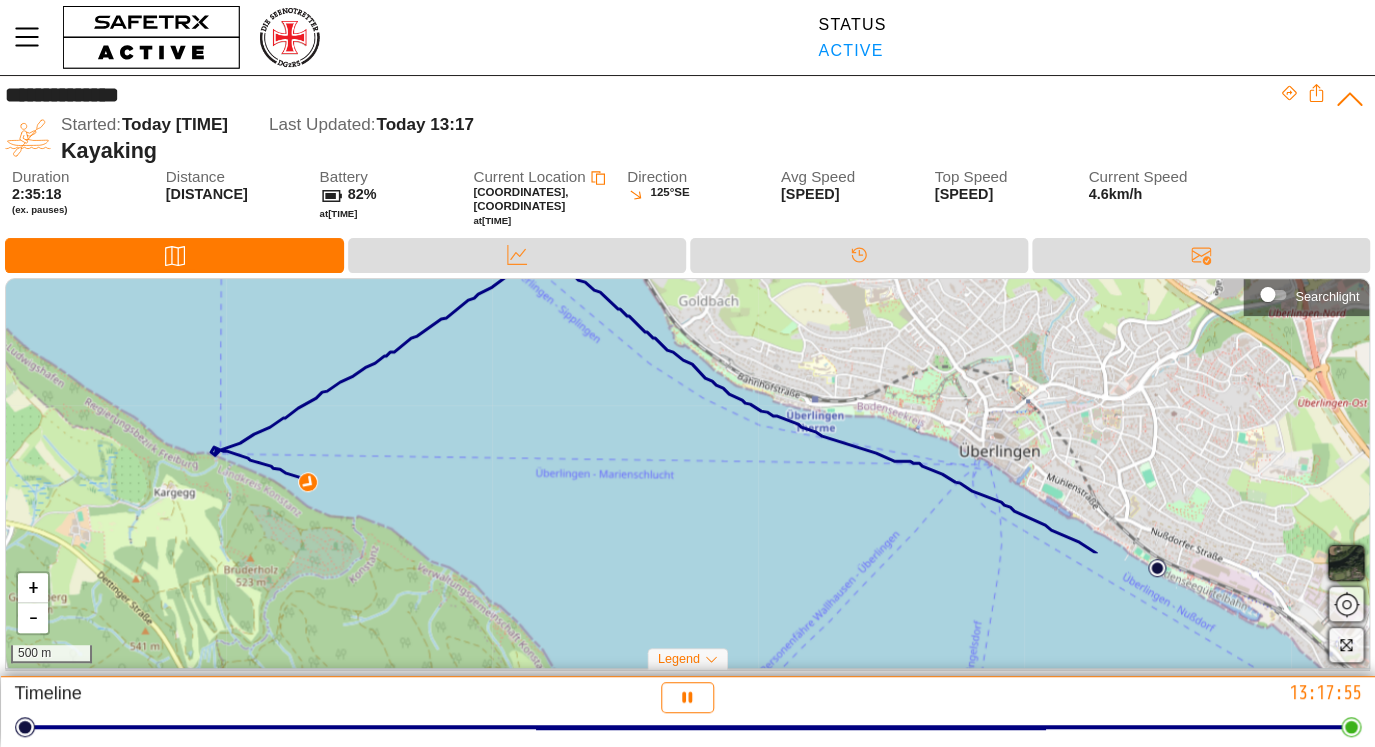 drag, startPoint x: 148, startPoint y: 640, endPoint x: 187, endPoint y: 450, distance: 193.96133 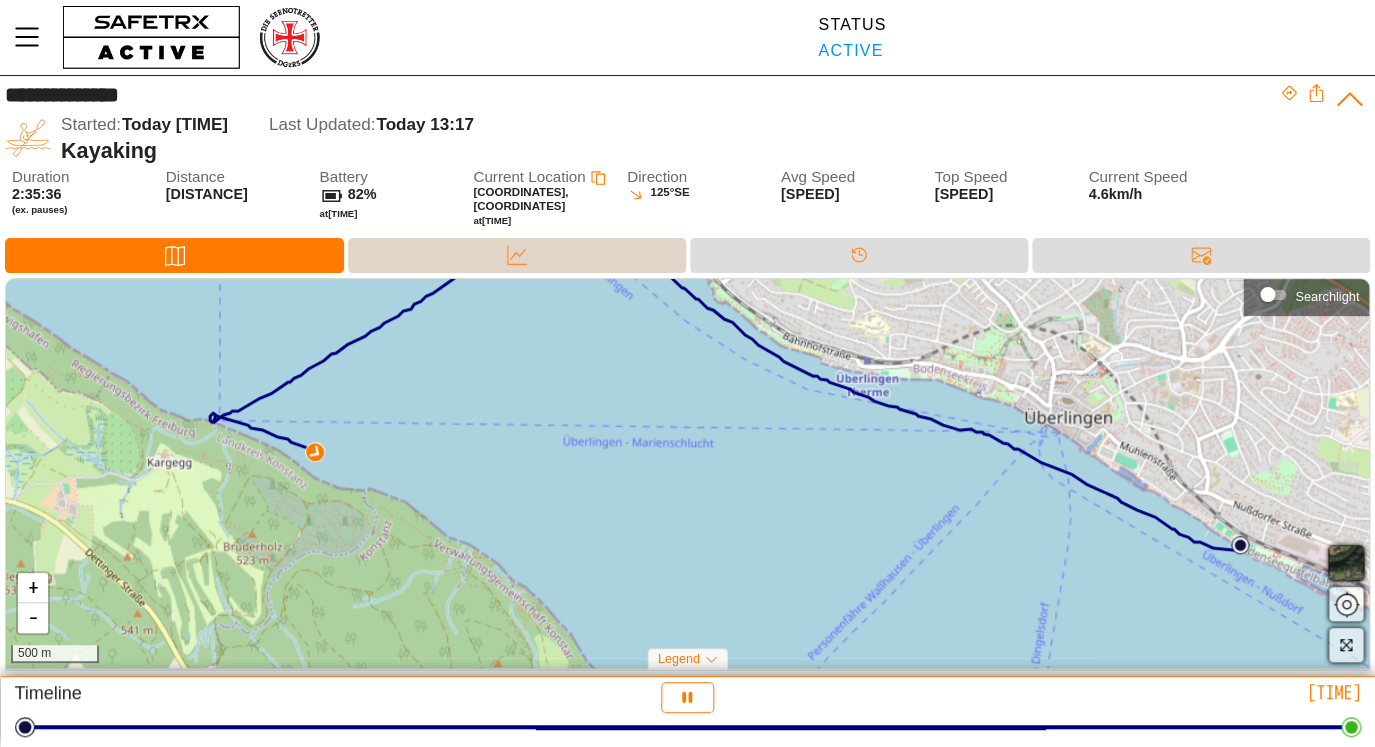 click 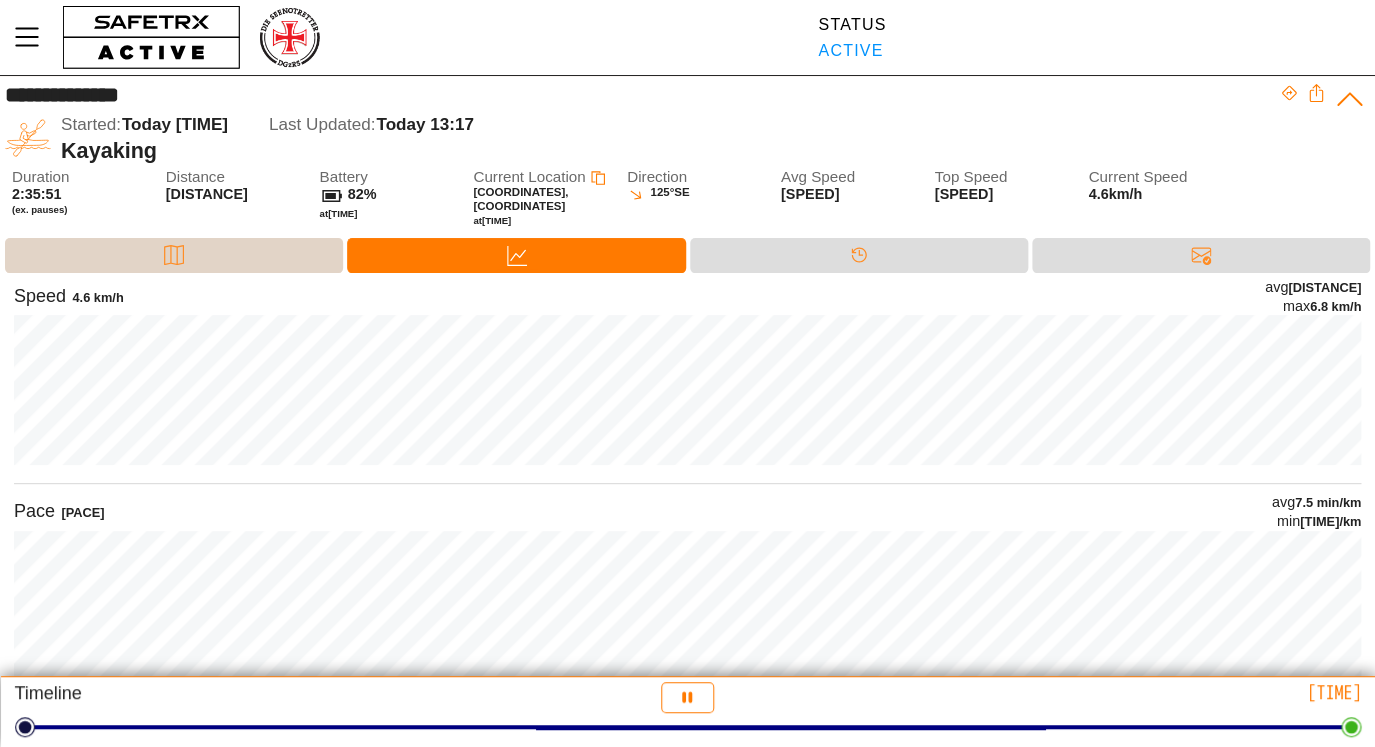 click on "Map" at bounding box center (174, 255) 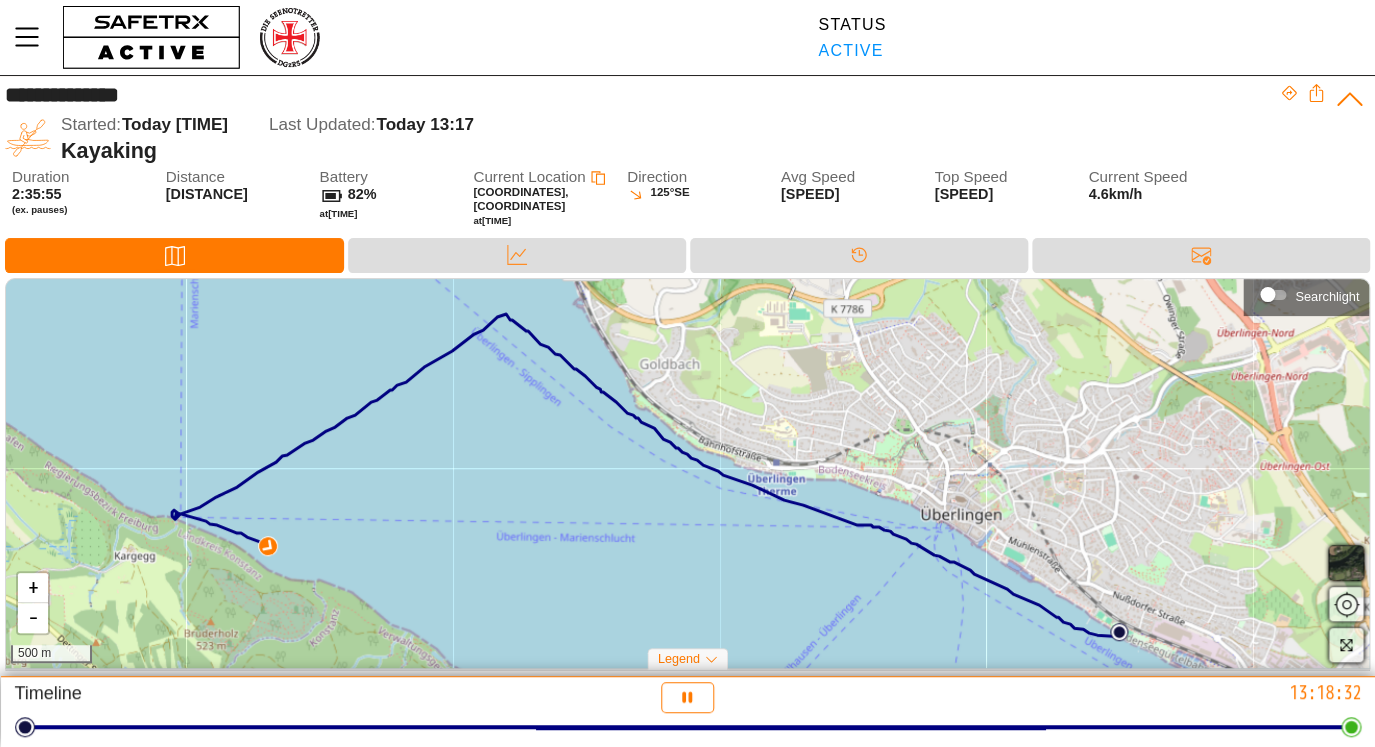 click on "+ - [DISTANCE]" at bounding box center [687, 473] 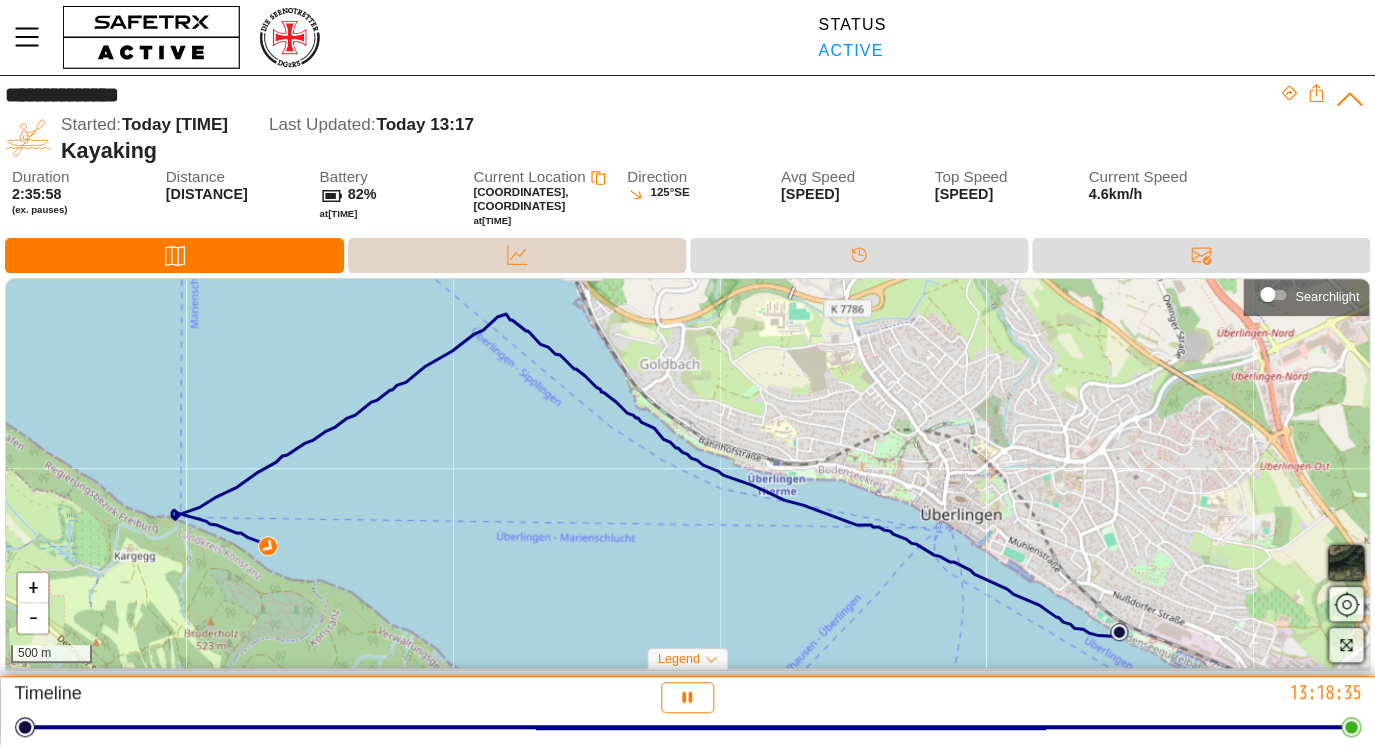 click 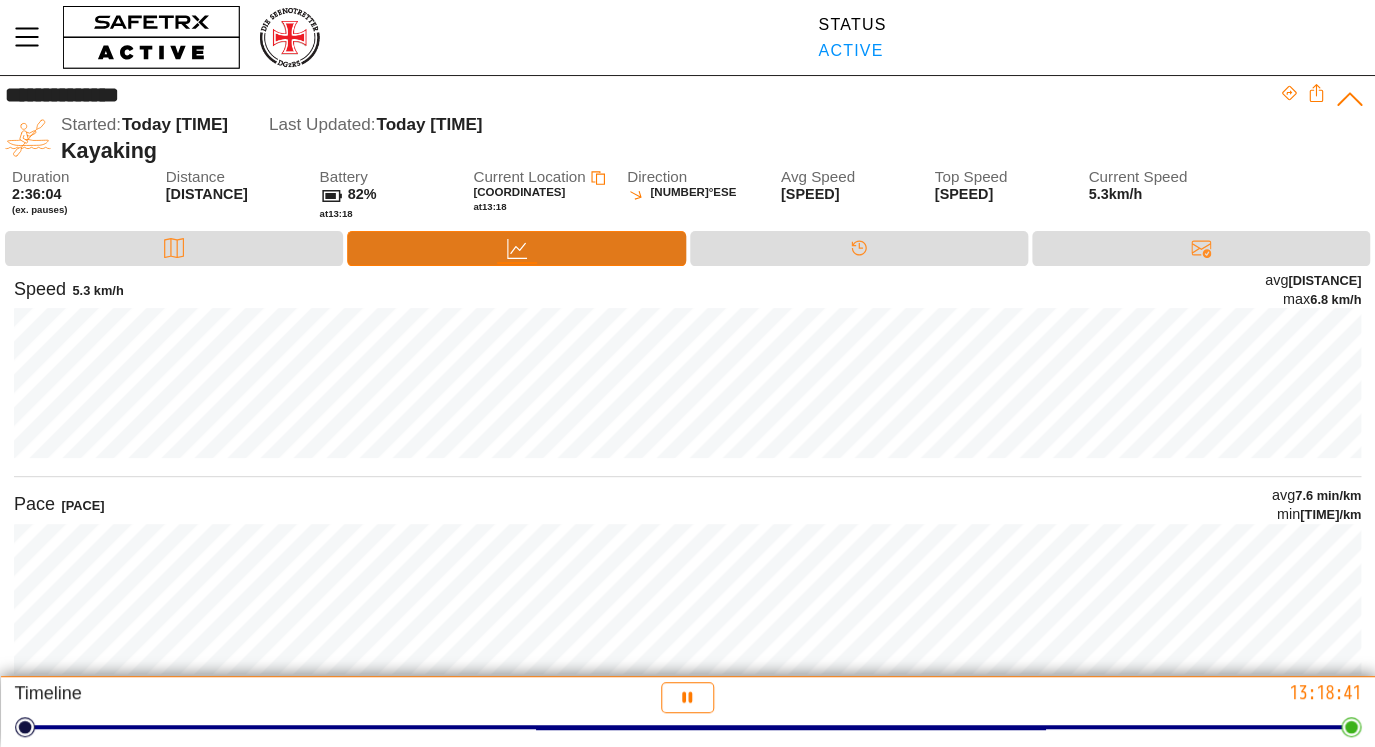 click 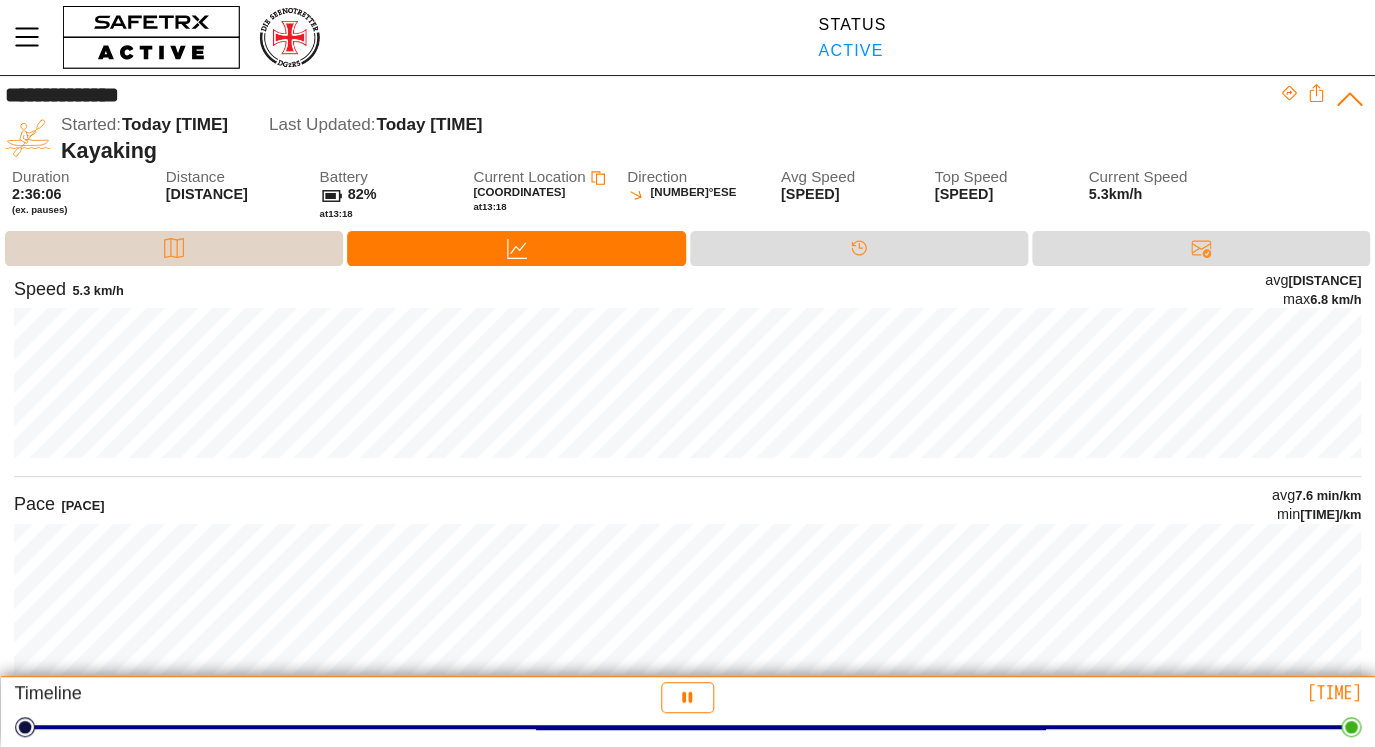 click on "Map" at bounding box center [174, 248] 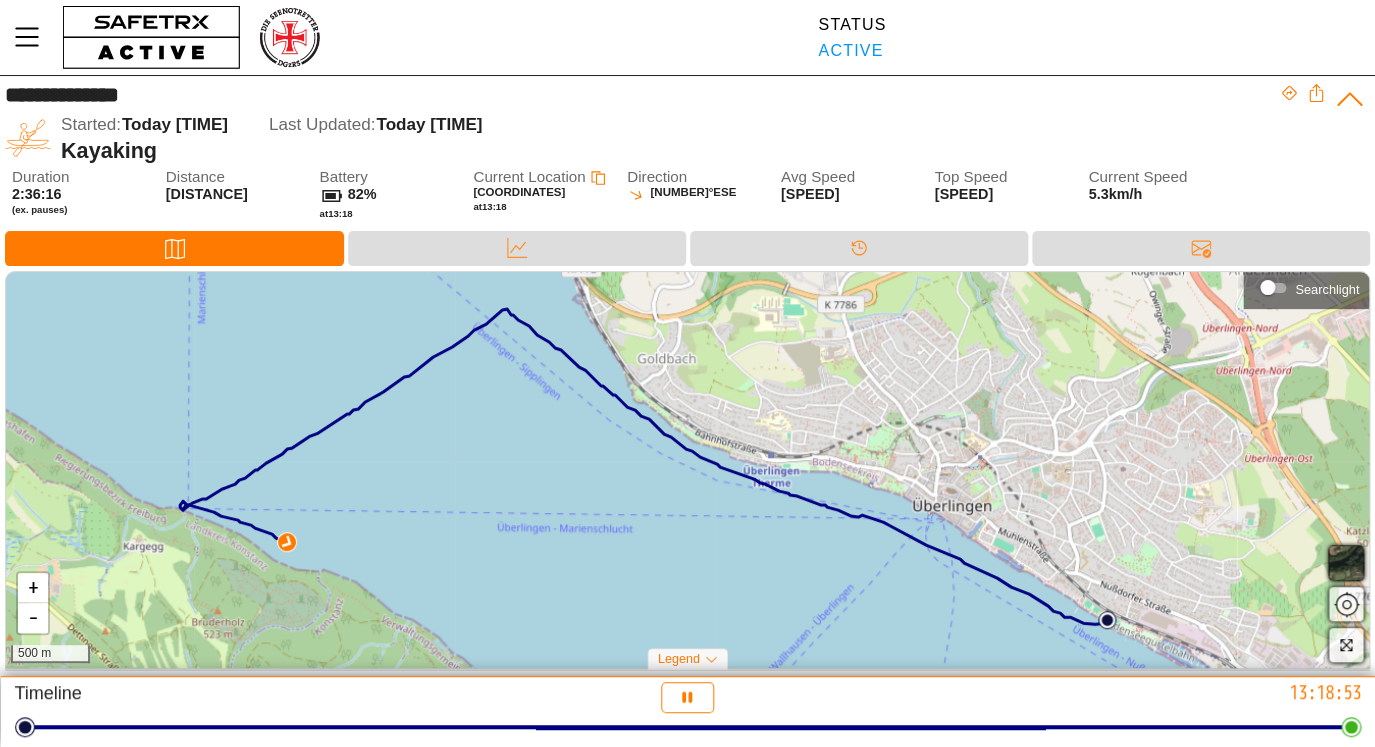 scroll, scrollTop: 0, scrollLeft: 0, axis: both 